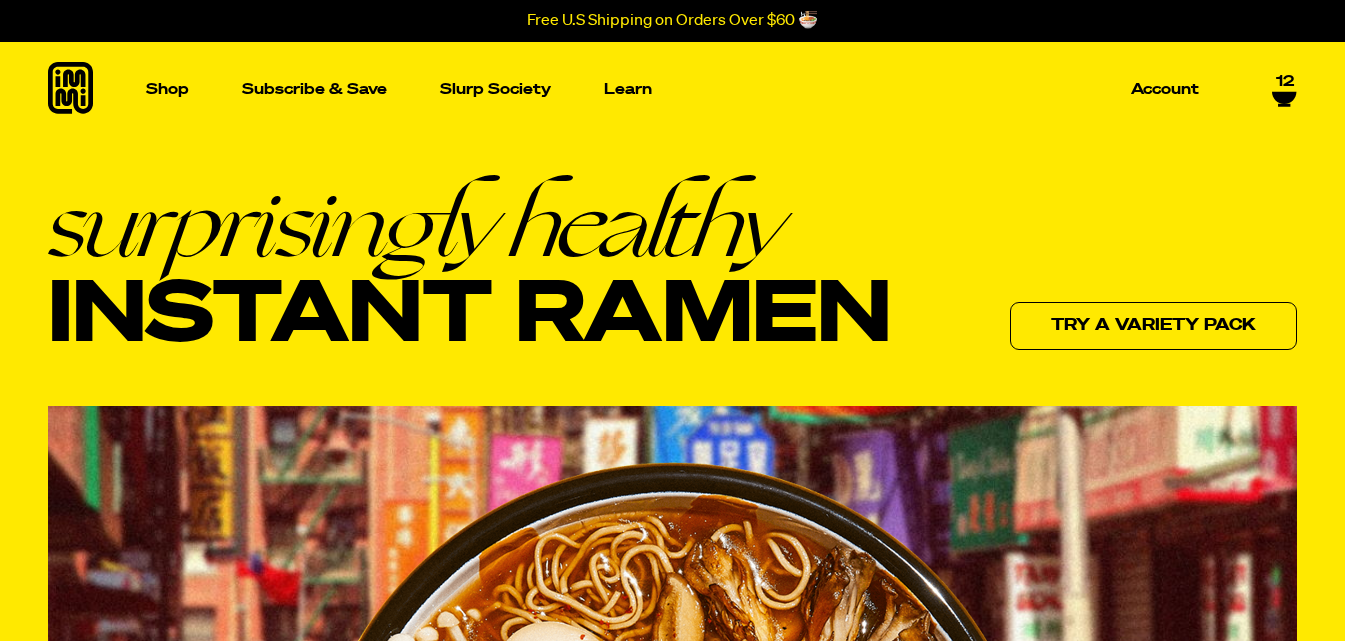 scroll, scrollTop: 0, scrollLeft: 0, axis: both 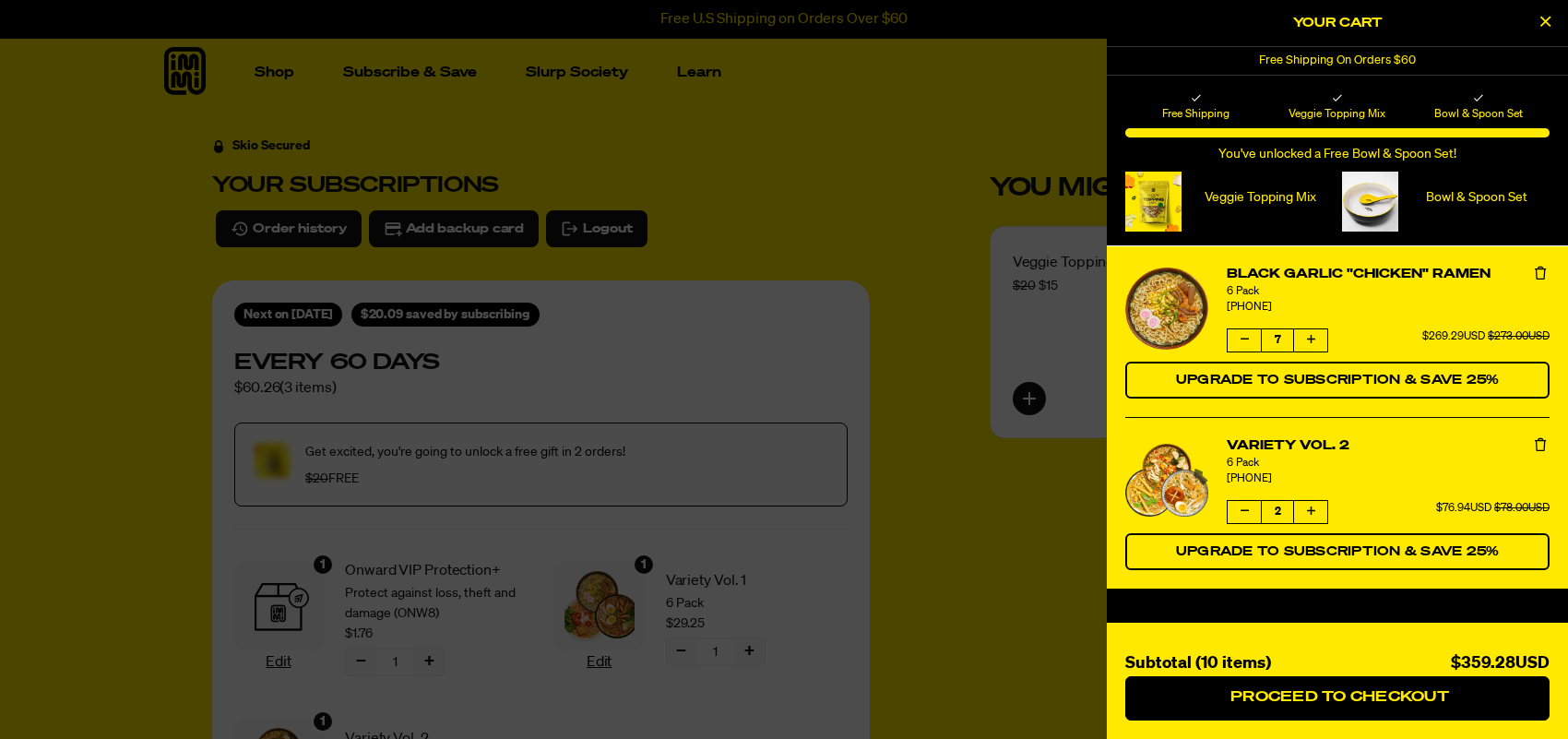 click at bounding box center (784, 369) 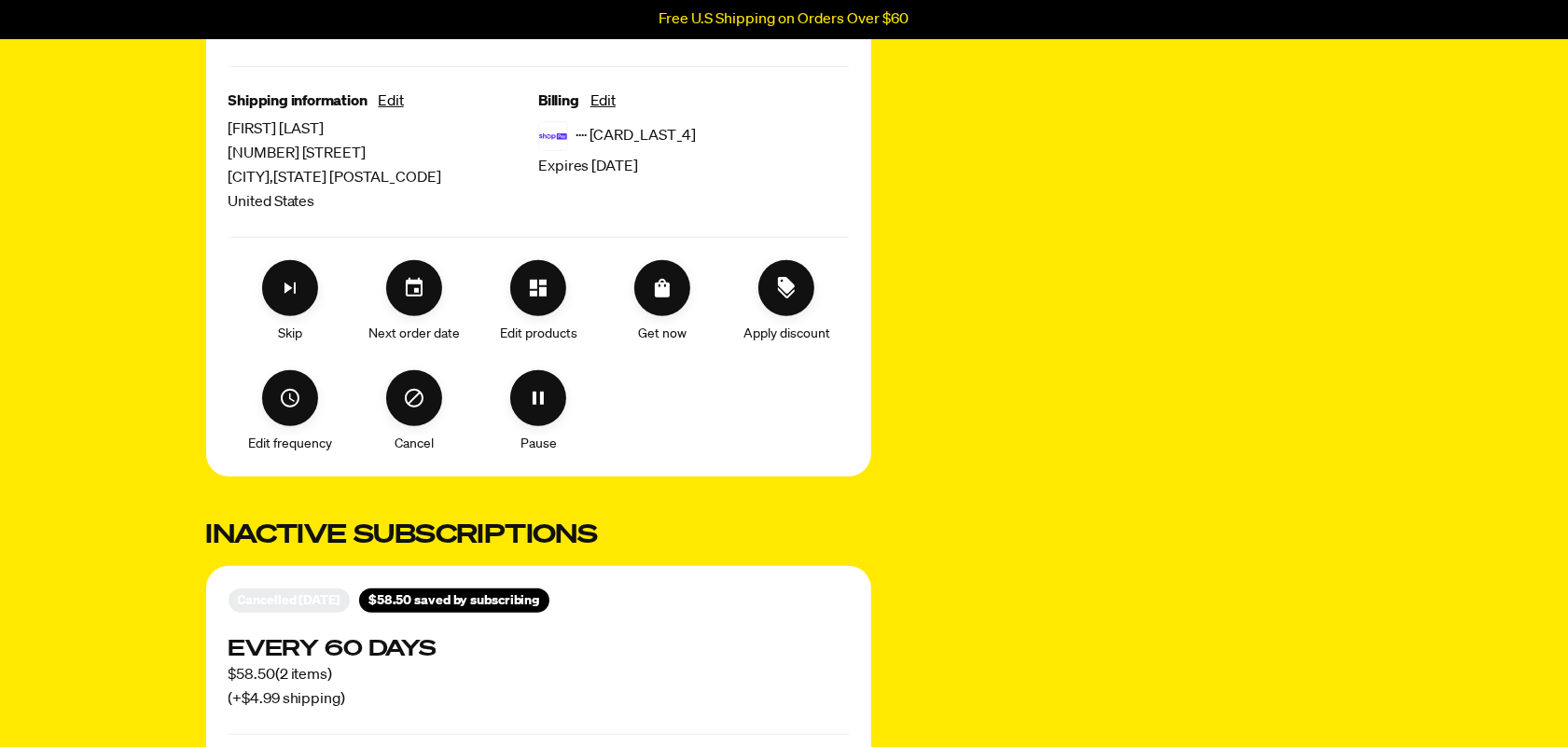 scroll, scrollTop: 816, scrollLeft: 0, axis: vertical 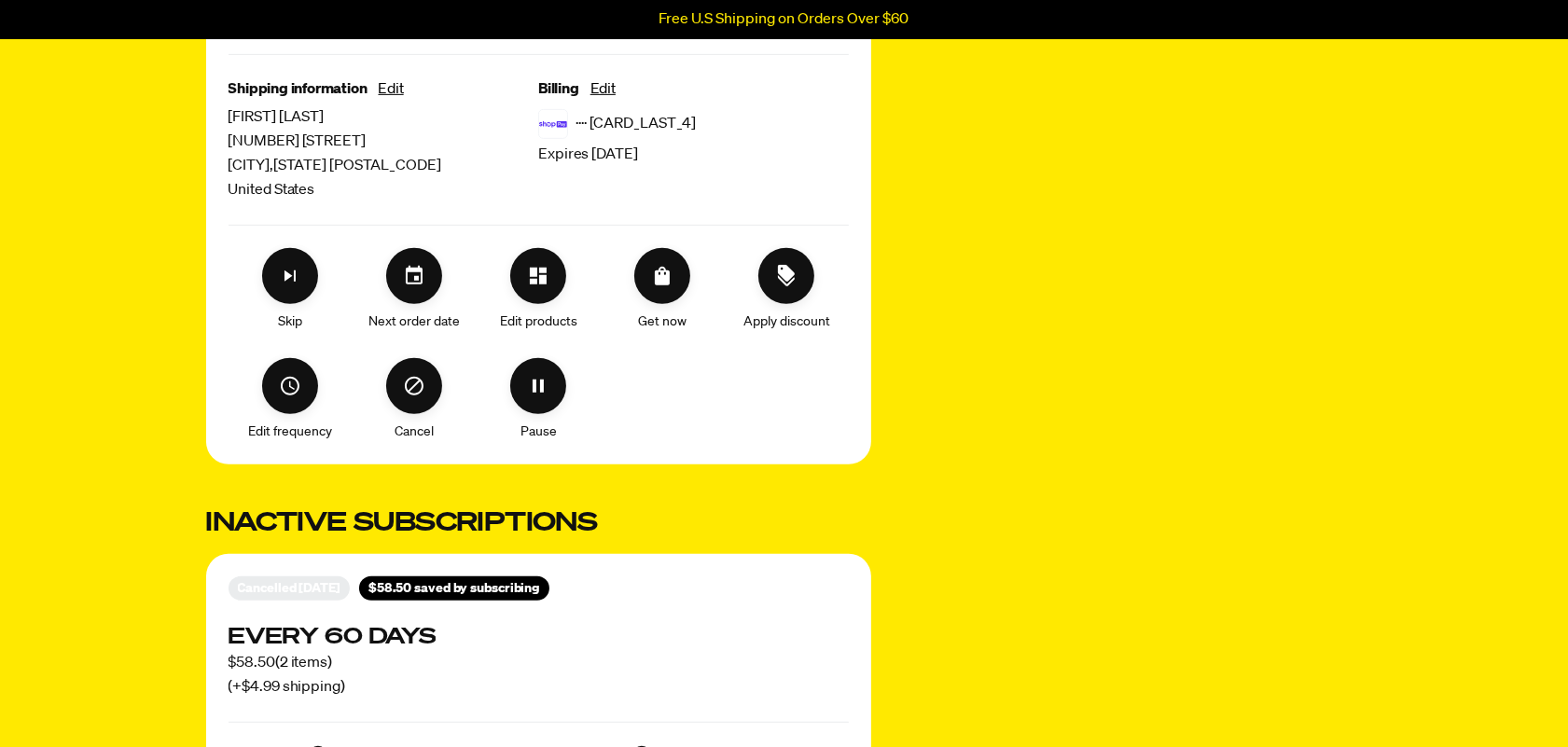 click on "Edit products" at bounding box center (538, 290) 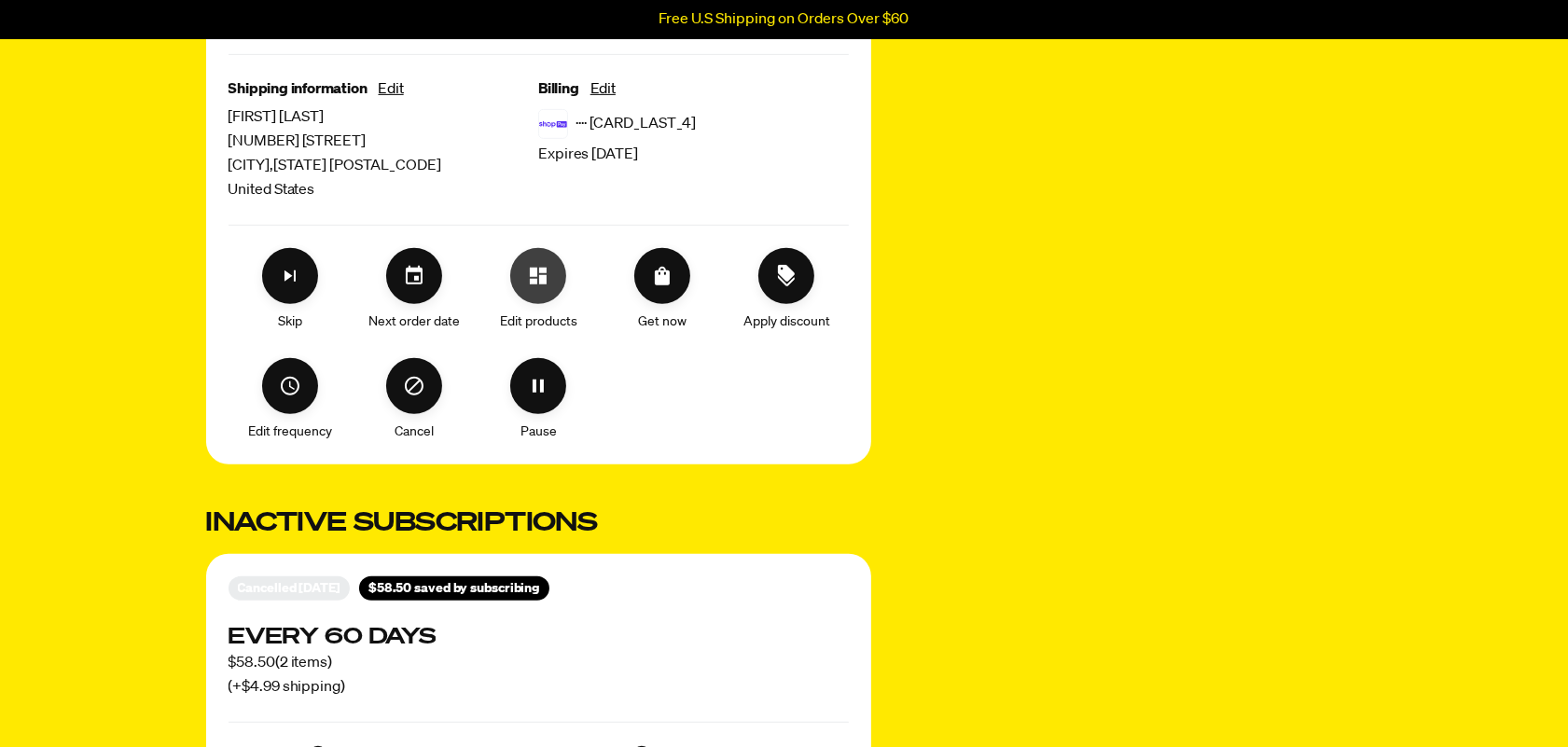 click at bounding box center (538, 276) 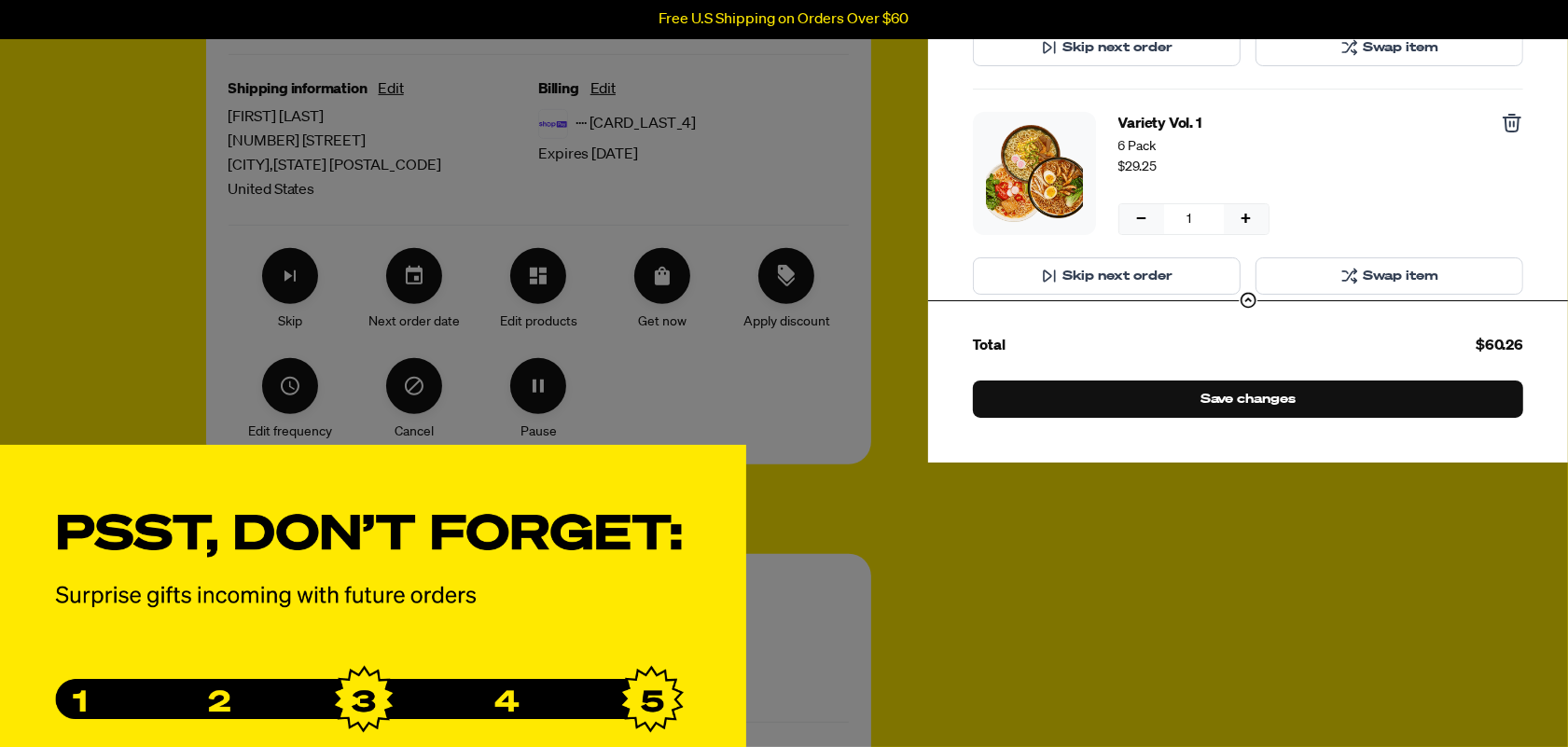scroll, scrollTop: 0, scrollLeft: 0, axis: both 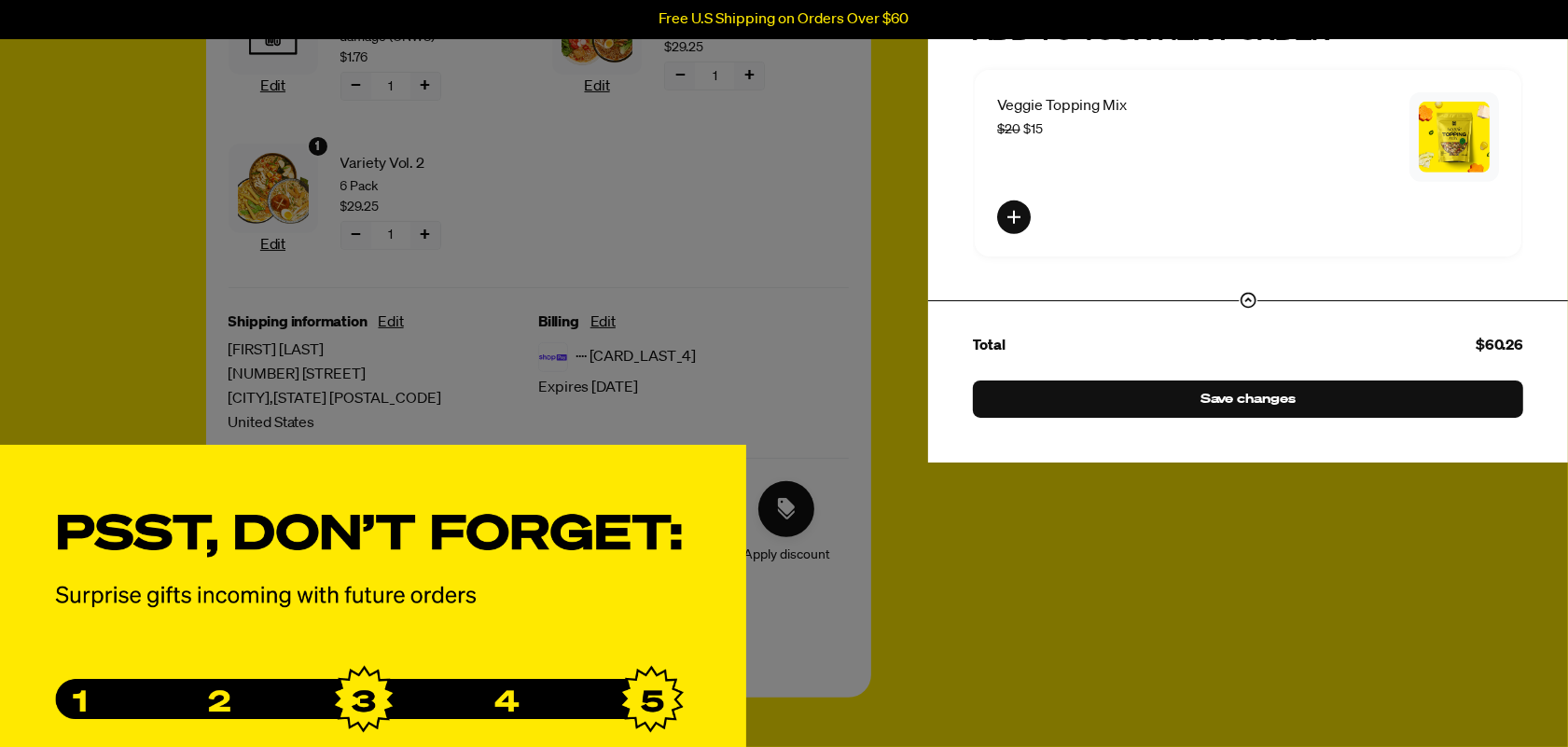 click on "Manage product(s) Variety Vol. 2 6 Pack $29.25 − 1 + − 1 +    Skip next order    Swap item Variety Vol. 1 6 Pack $29.25 − 1 + − 1 +    Skip next order    Swap item Onward VIP Protection+ Protect against loss, theft and damage (ONW8) $1.76 − 1 + − 1 +    Skip next order    Swap item Add product(s) to subscription Add to your next order Veggie Topping Mix $20   $15 Next Order Subtotal $60.26 Shipping $0 Total $60.26 Save changes" at bounding box center [784, 373] 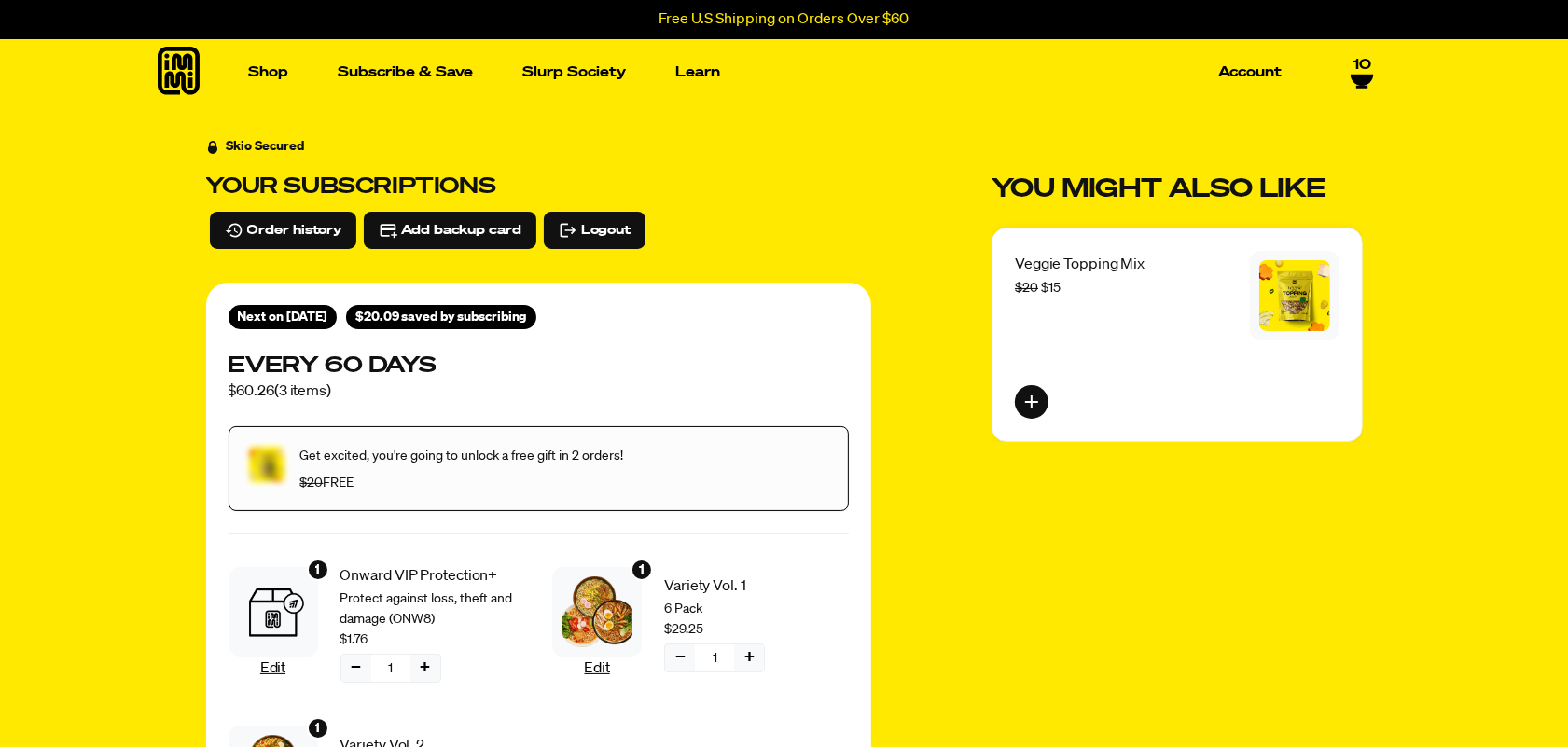 scroll, scrollTop: 0, scrollLeft: 0, axis: both 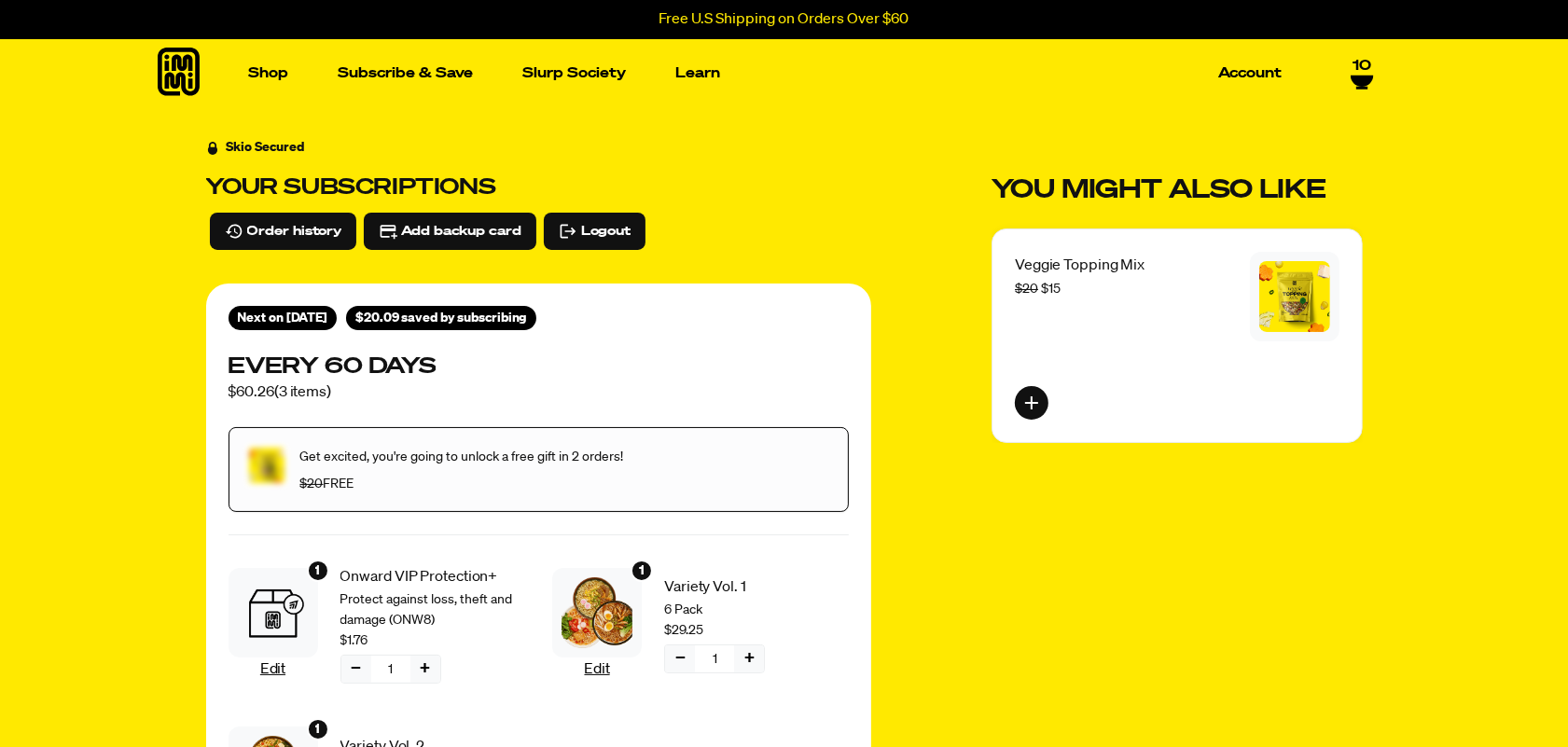 click on "Shop
Packets
Cups
new
Toppings" at bounding box center (784, 73) 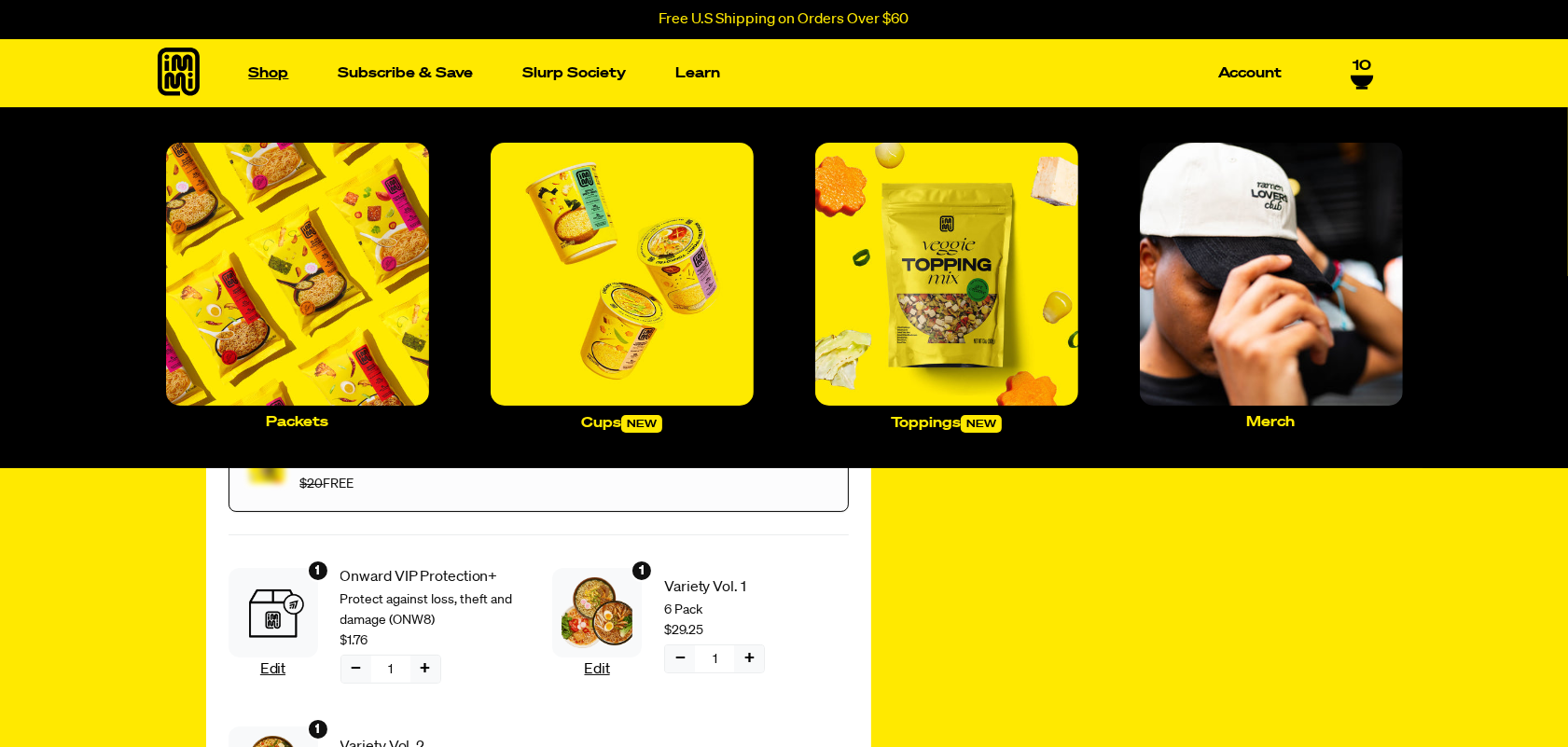 click on "Shop" at bounding box center [269, 73] 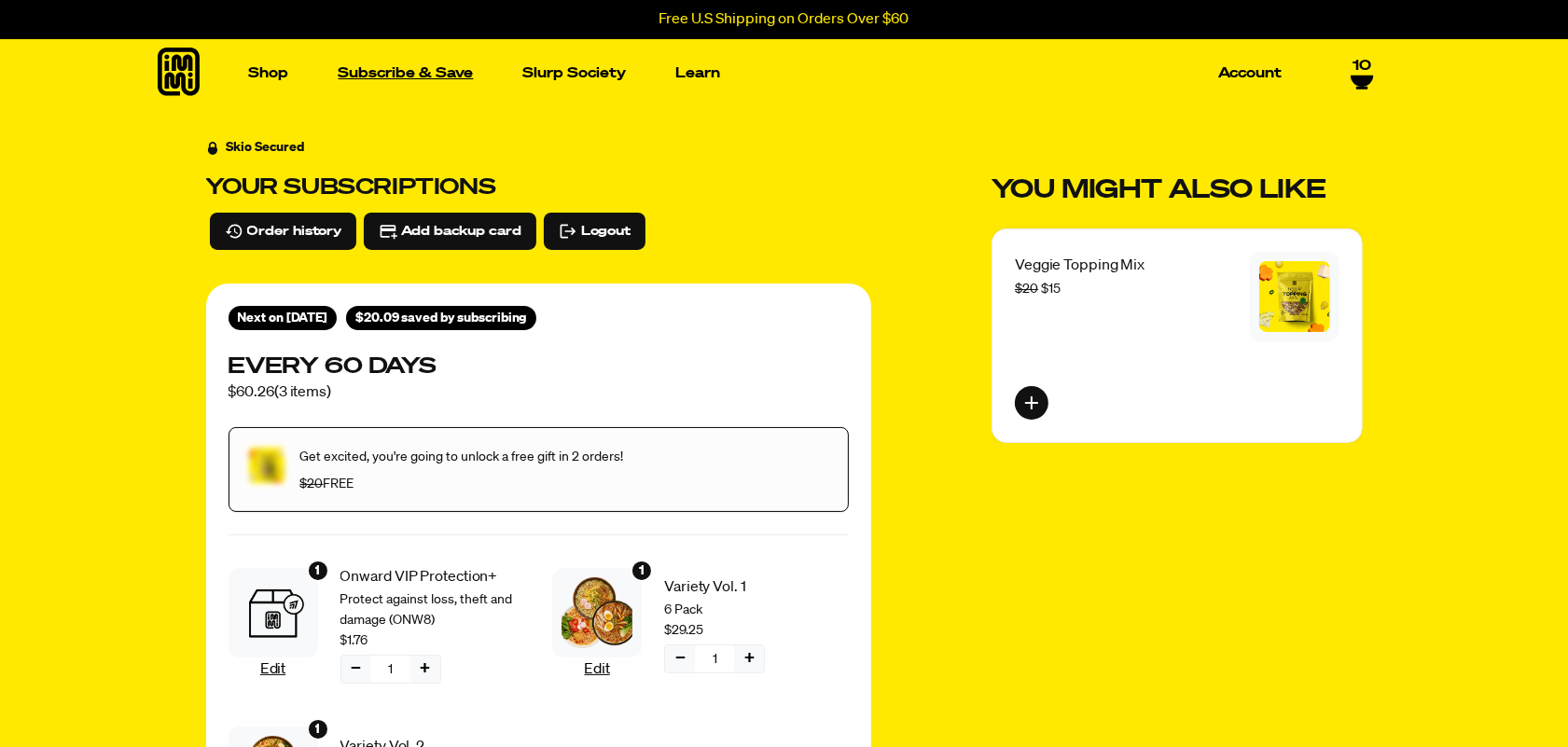 click on "Subscribe & Save" at bounding box center [406, 73] 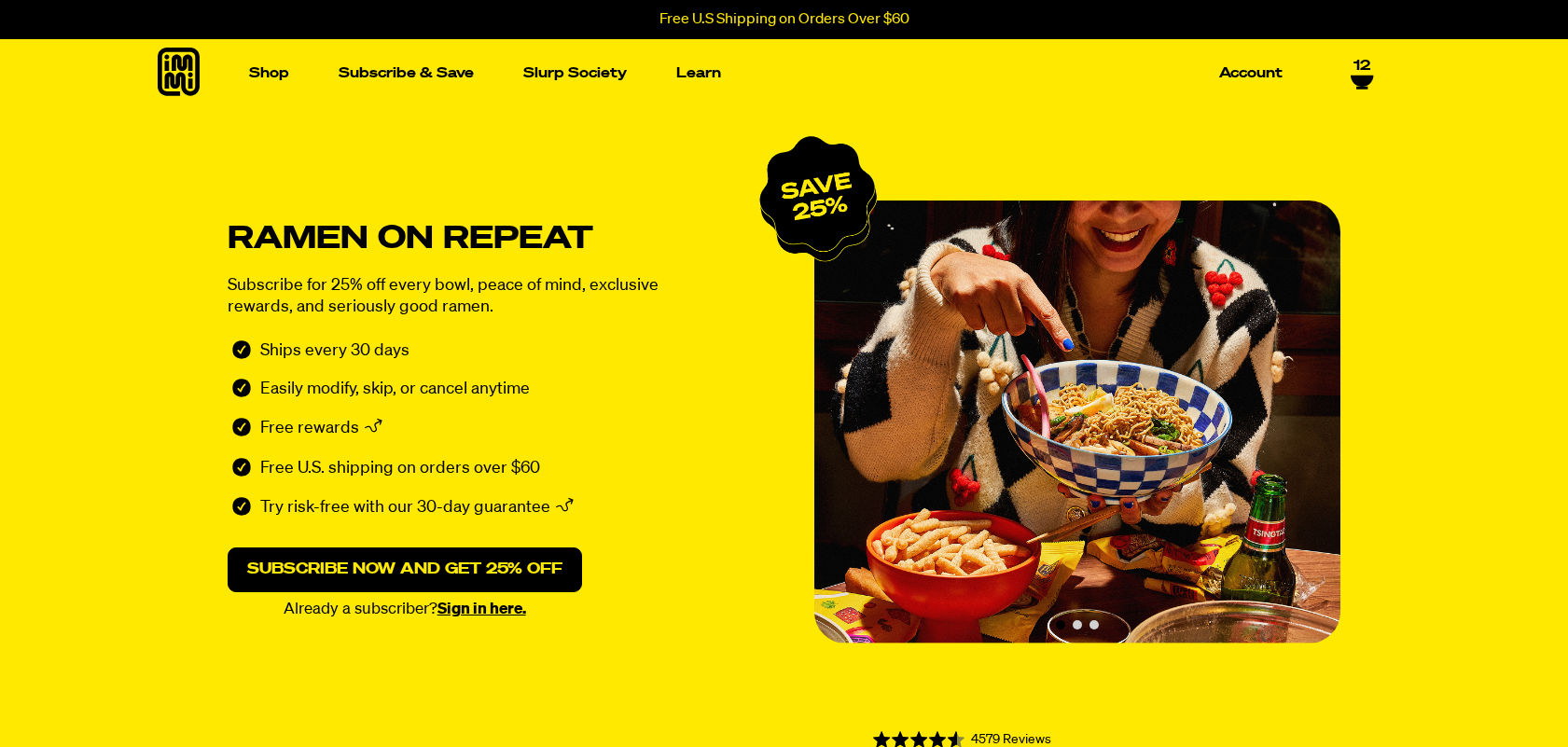 scroll, scrollTop: 0, scrollLeft: 0, axis: both 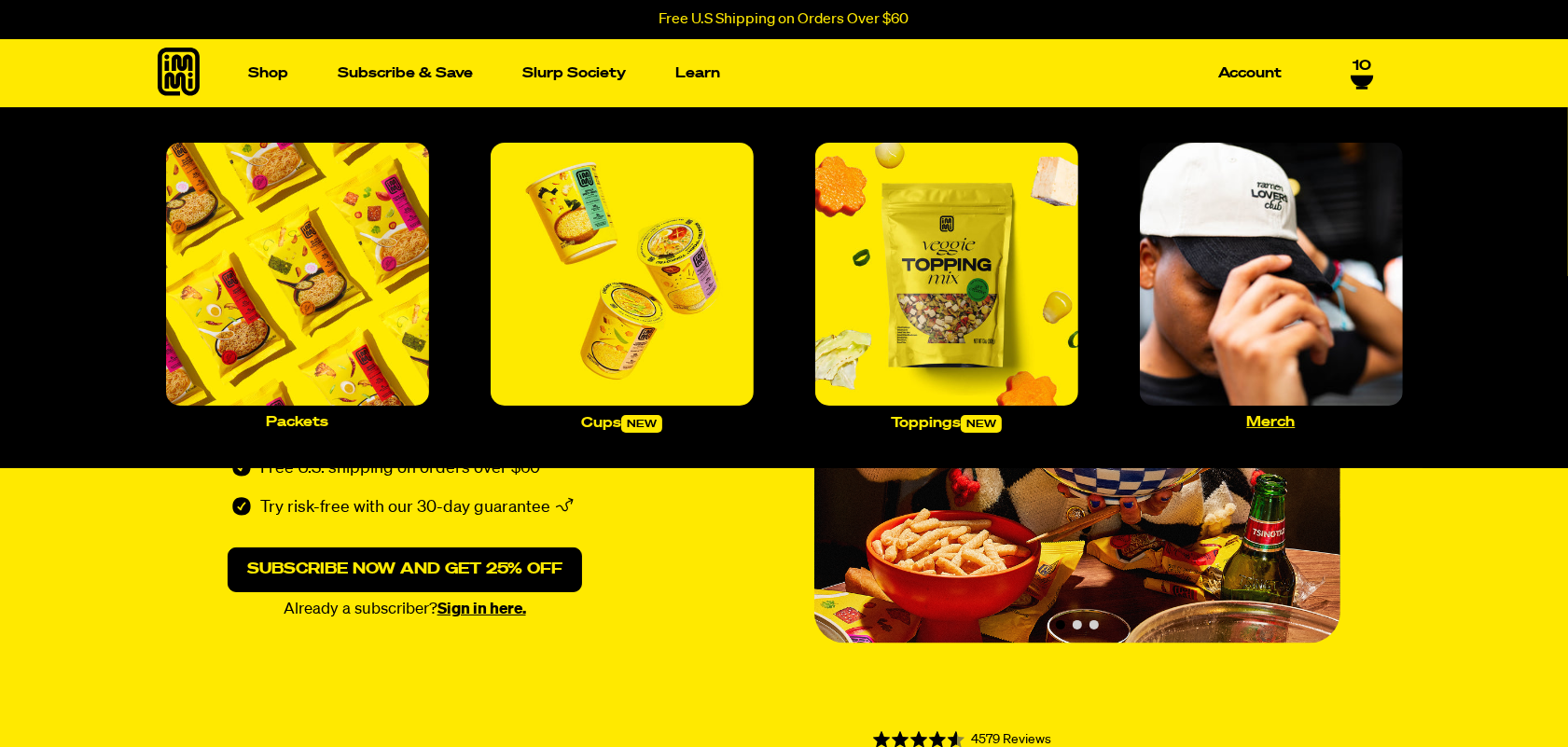 click at bounding box center [1271, 274] 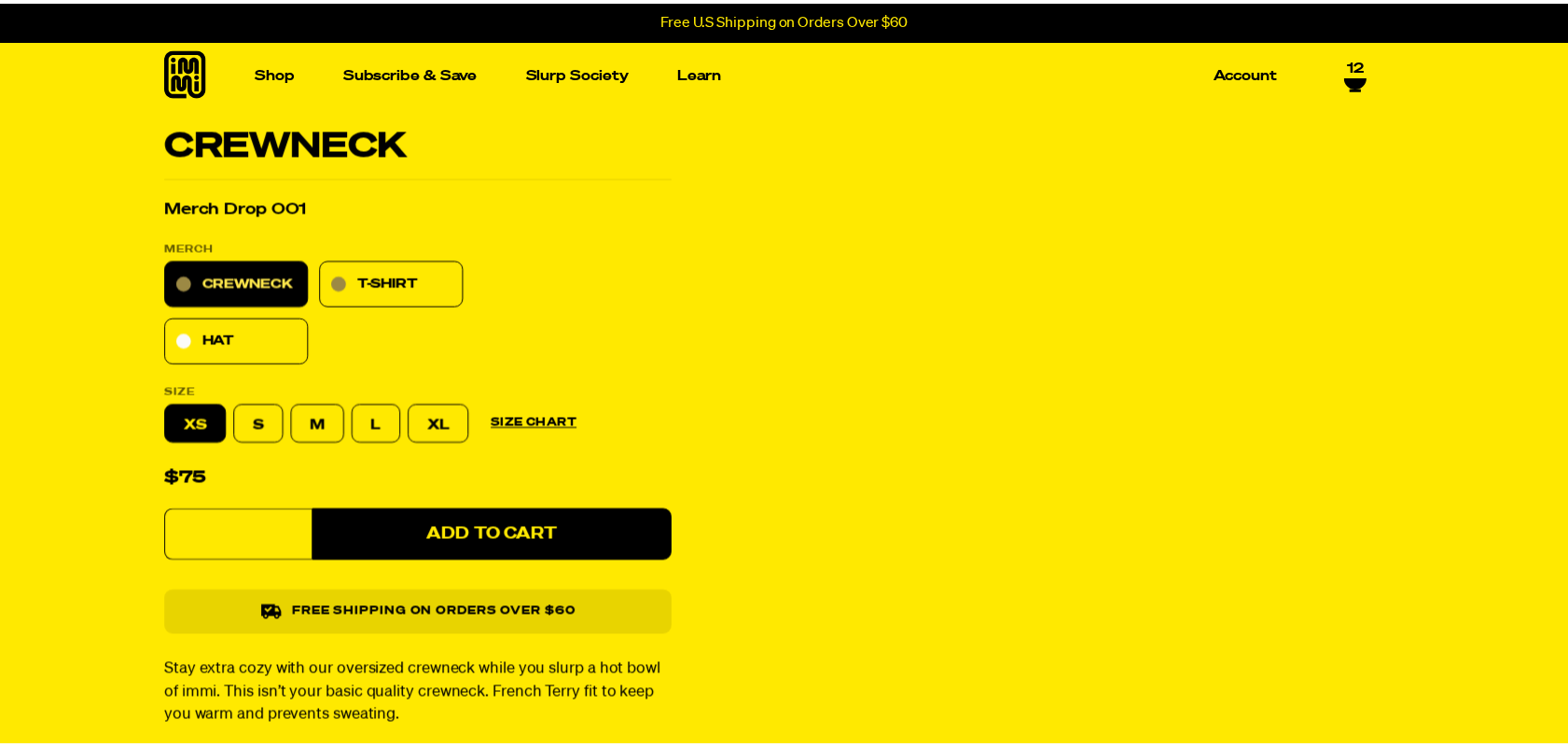 scroll, scrollTop: 0, scrollLeft: 0, axis: both 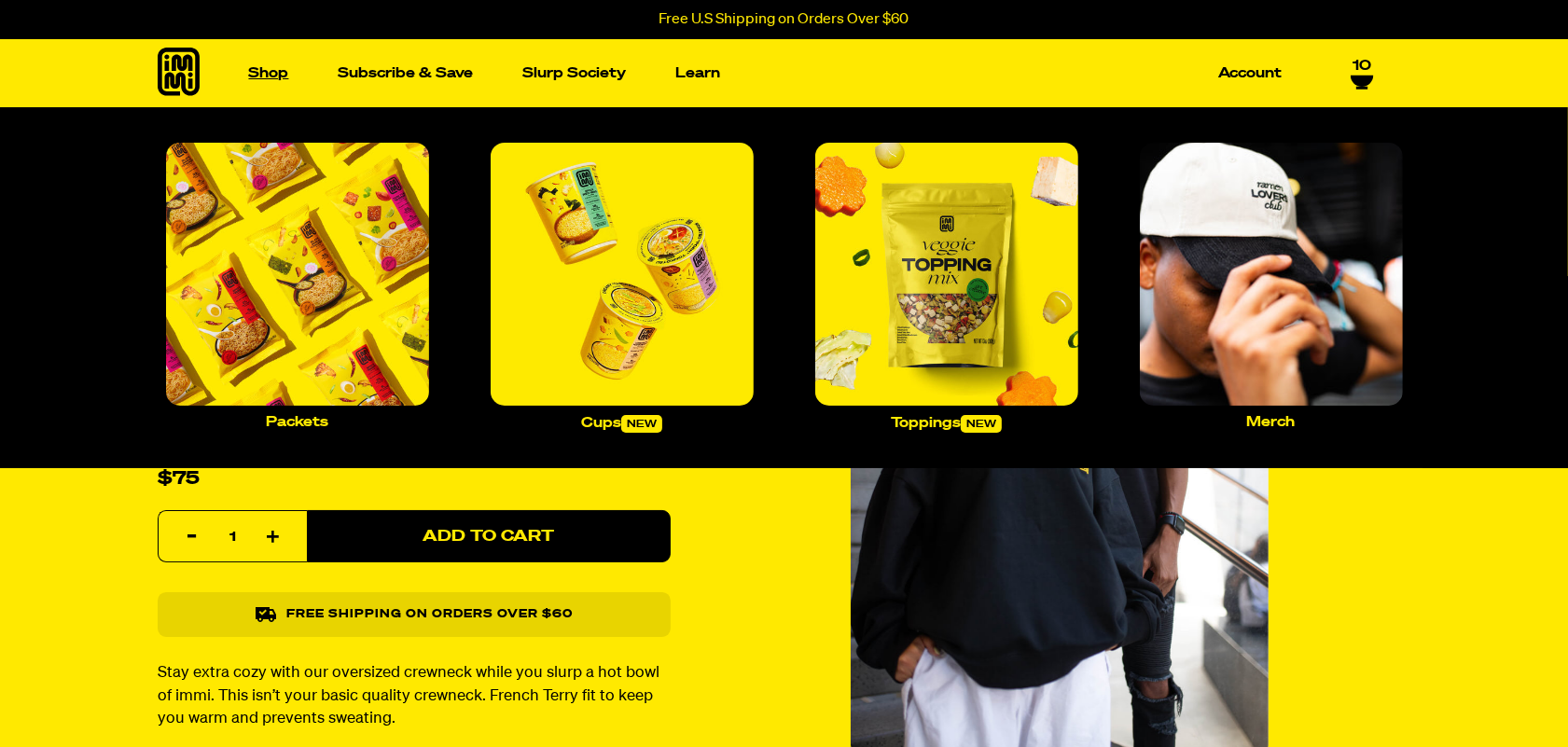 click on "Shop" at bounding box center [269, 73] 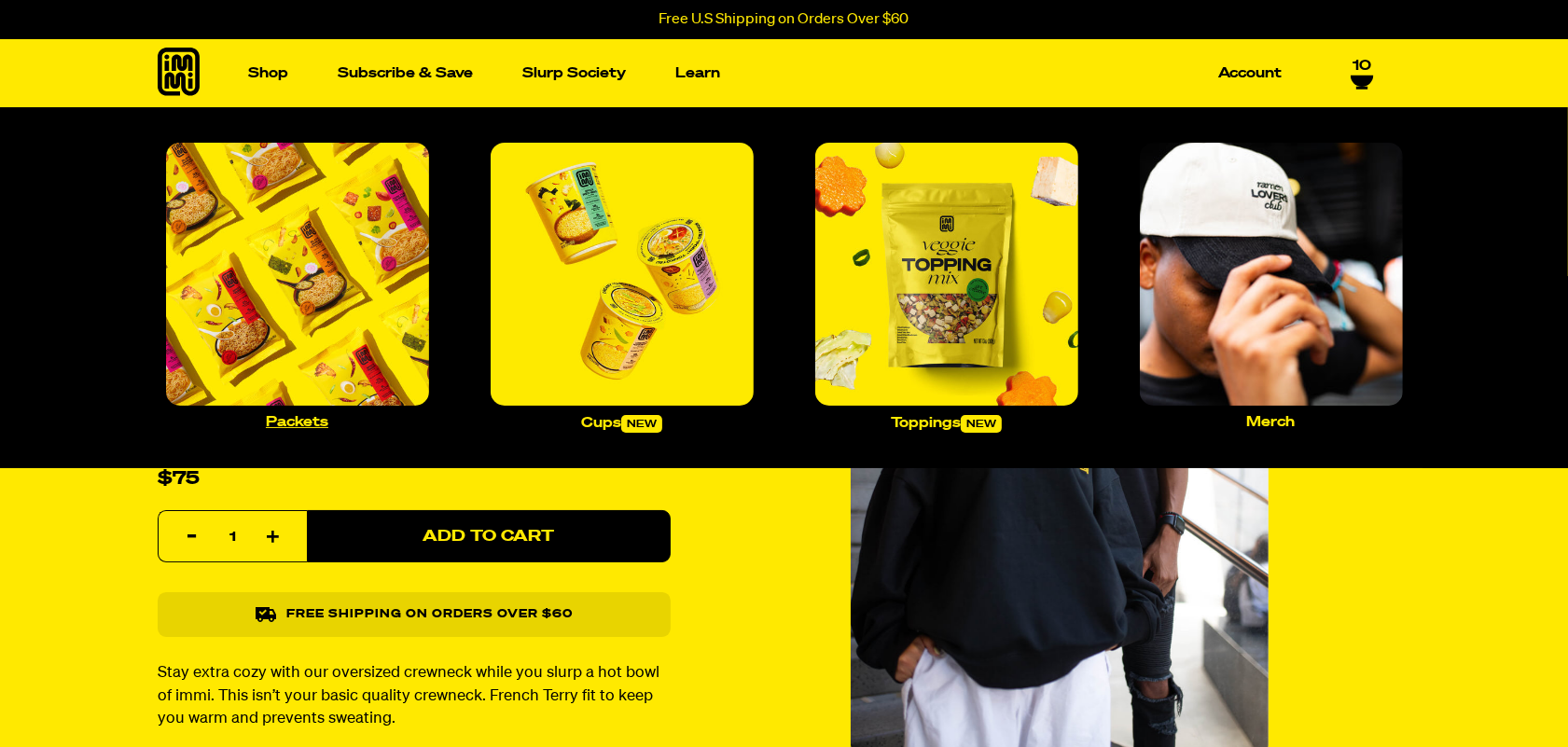 click at bounding box center (298, 274) 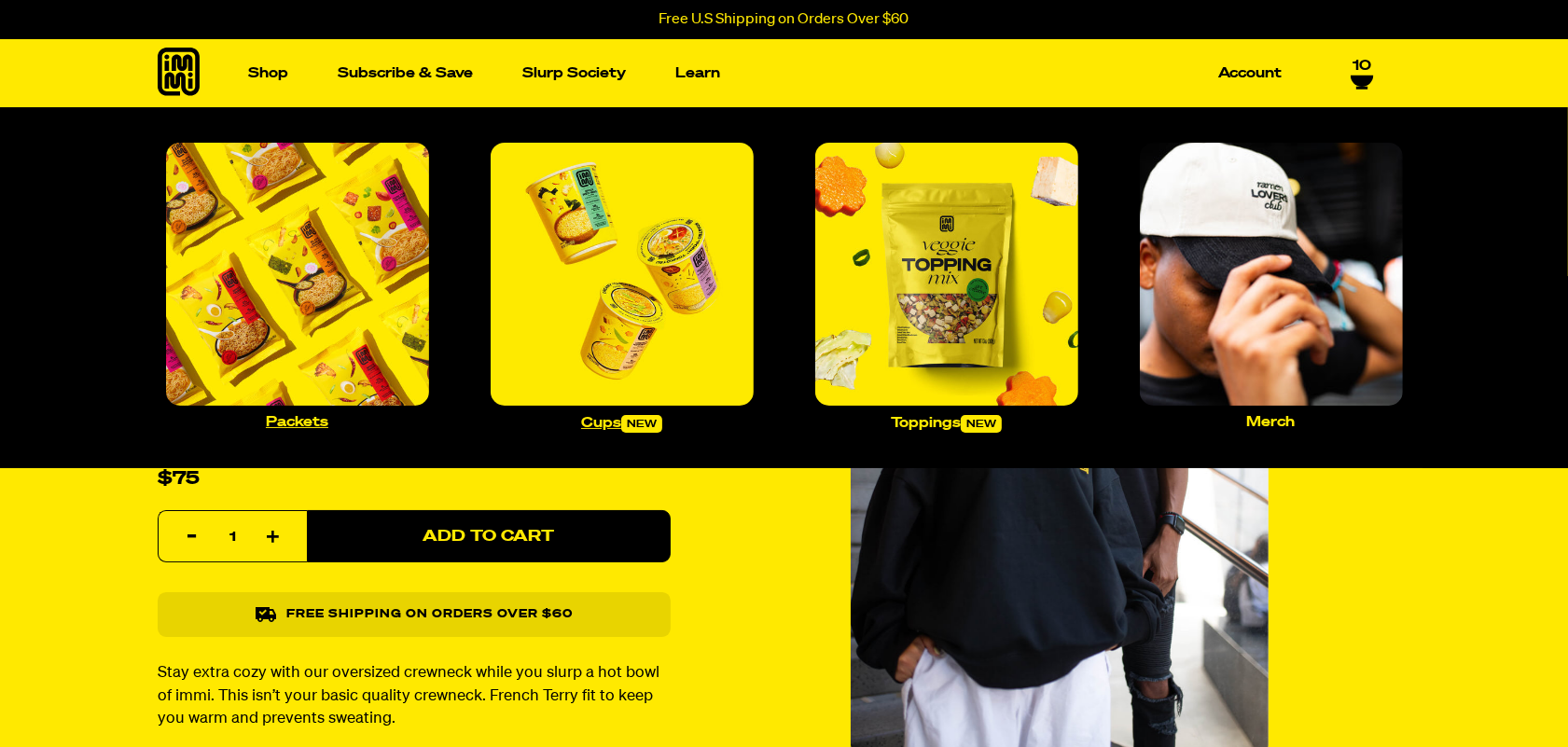 select 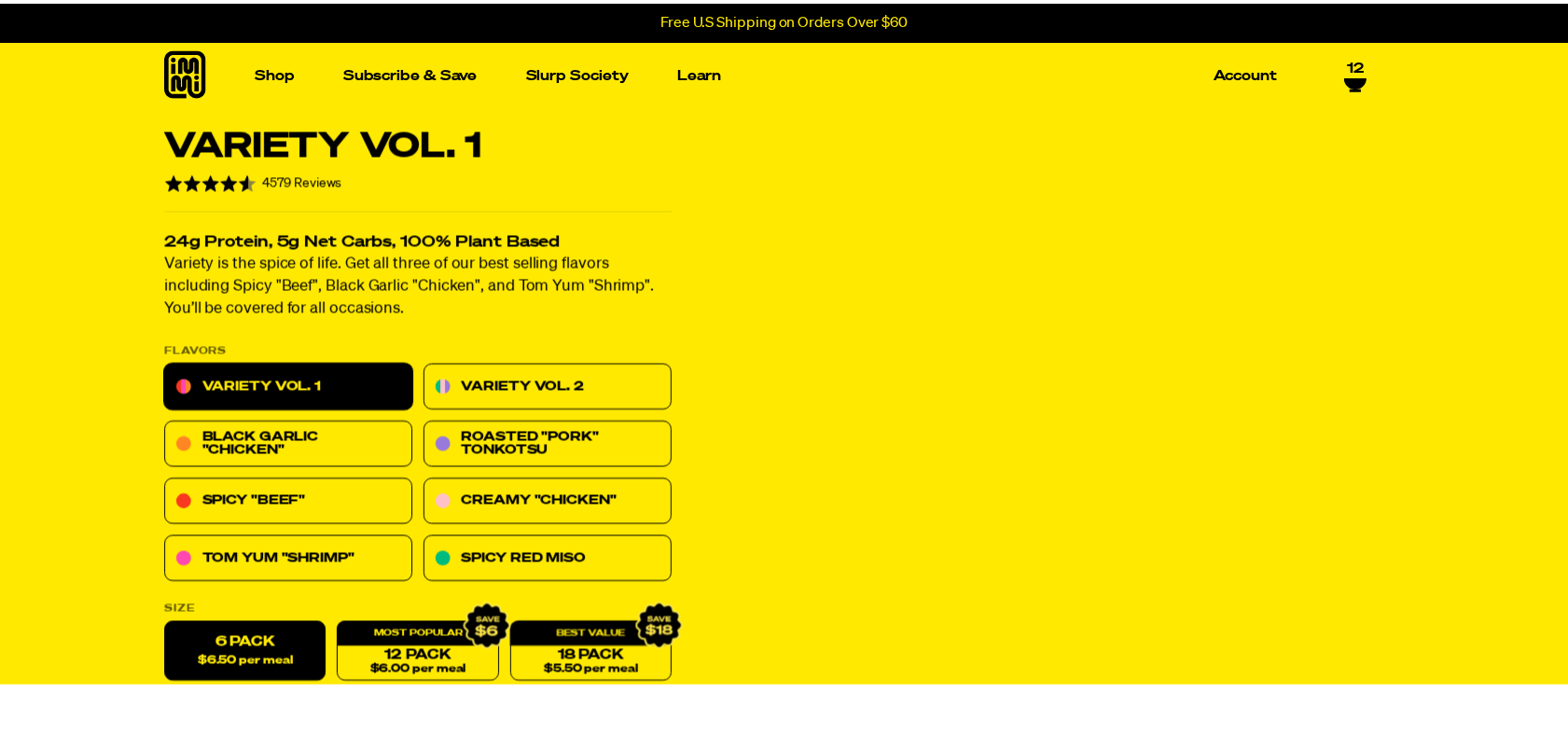 scroll, scrollTop: 0, scrollLeft: 0, axis: both 